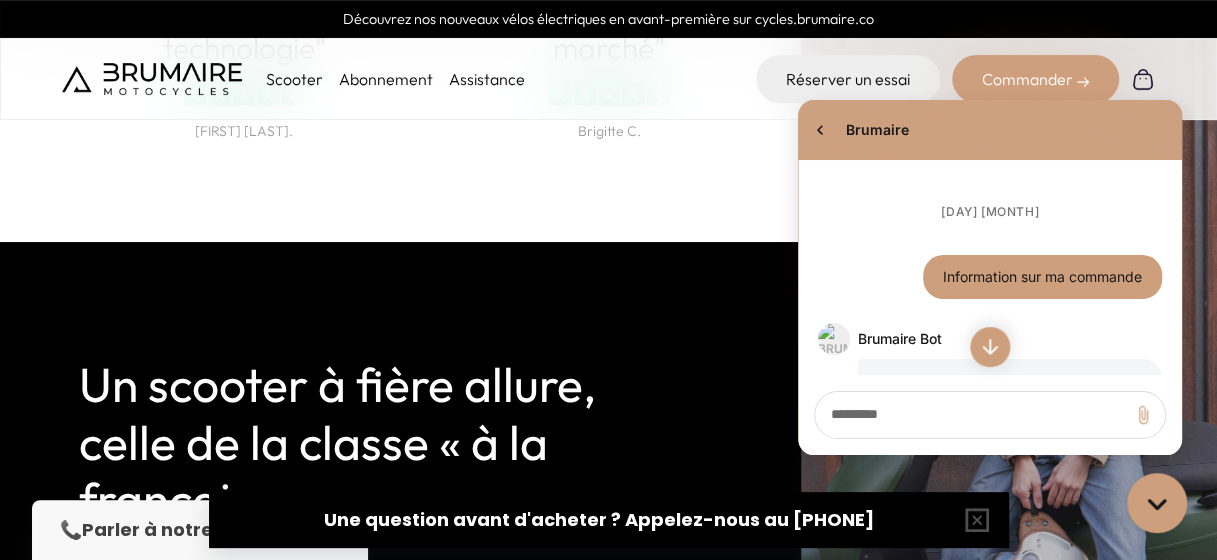 scroll, scrollTop: 0, scrollLeft: 0, axis: both 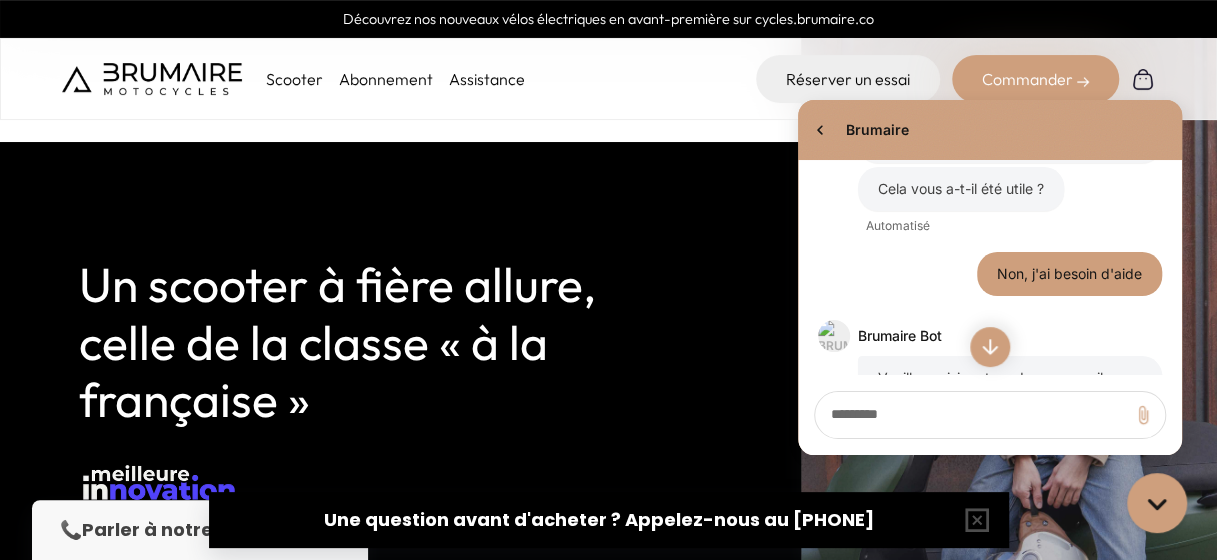 click on "Parler à notre expert" at bounding box center (181, 529) 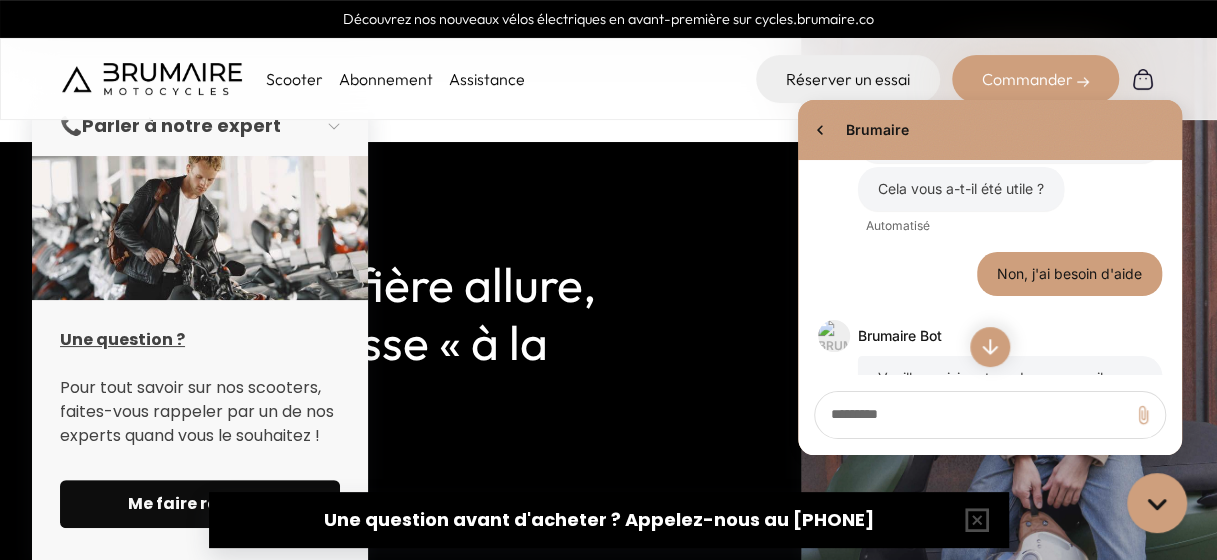click on "Me faire rappeler" at bounding box center [200, 504] 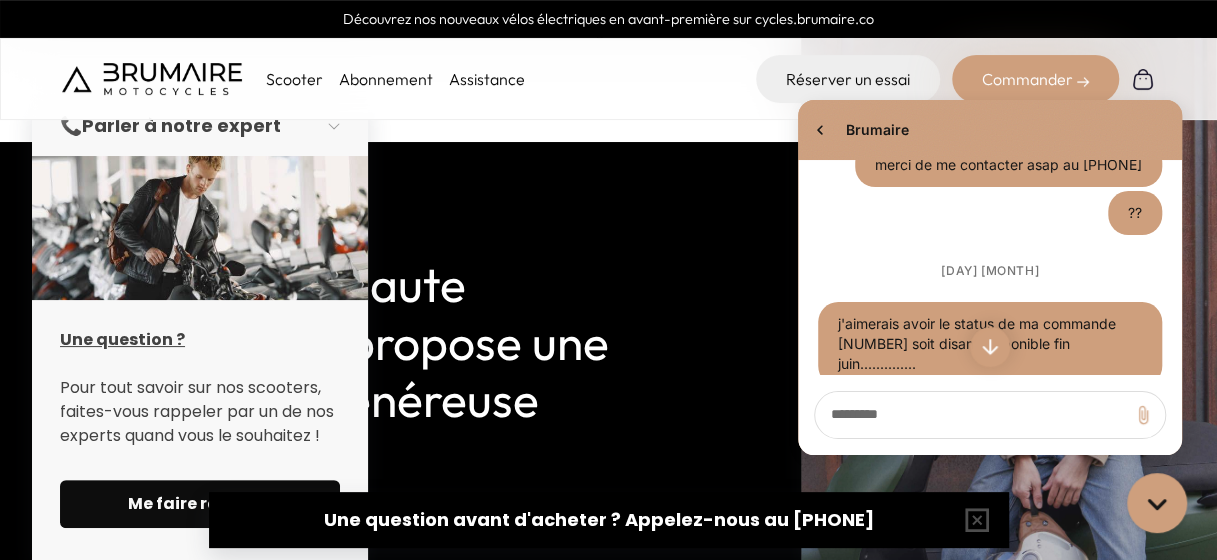 scroll, scrollTop: 1032, scrollLeft: 0, axis: vertical 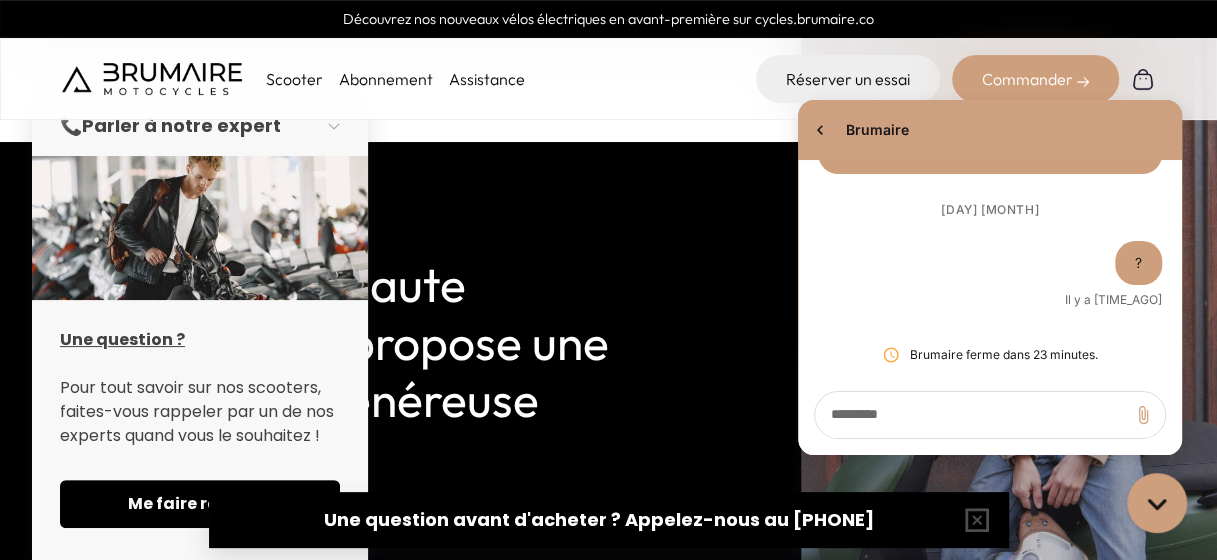 drag, startPoint x: 823, startPoint y: 519, endPoint x: 787, endPoint y: 512, distance: 36.67424 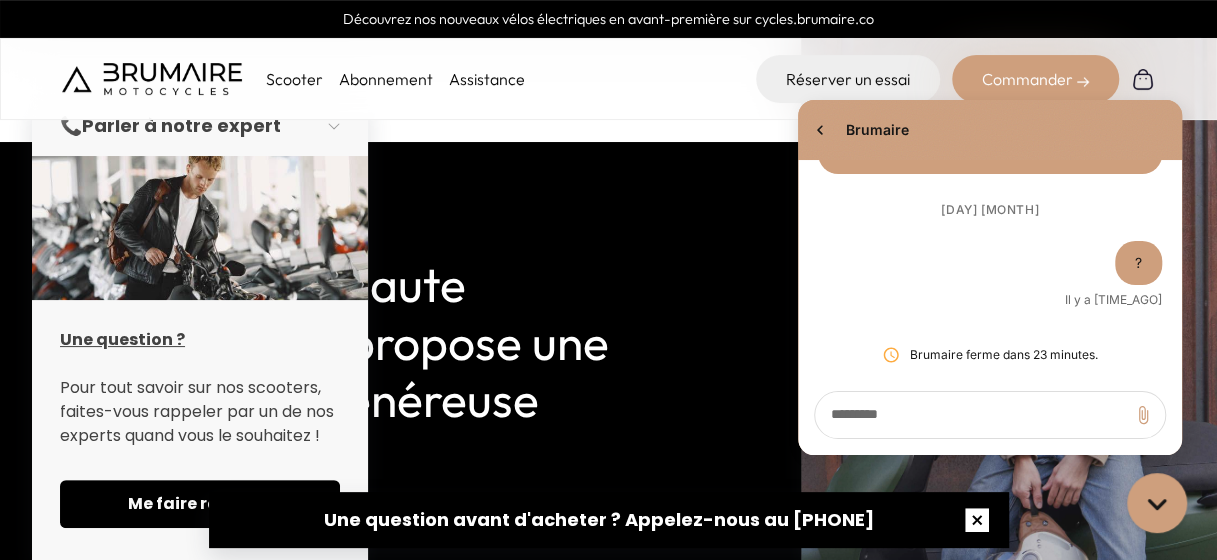 click at bounding box center [977, 520] 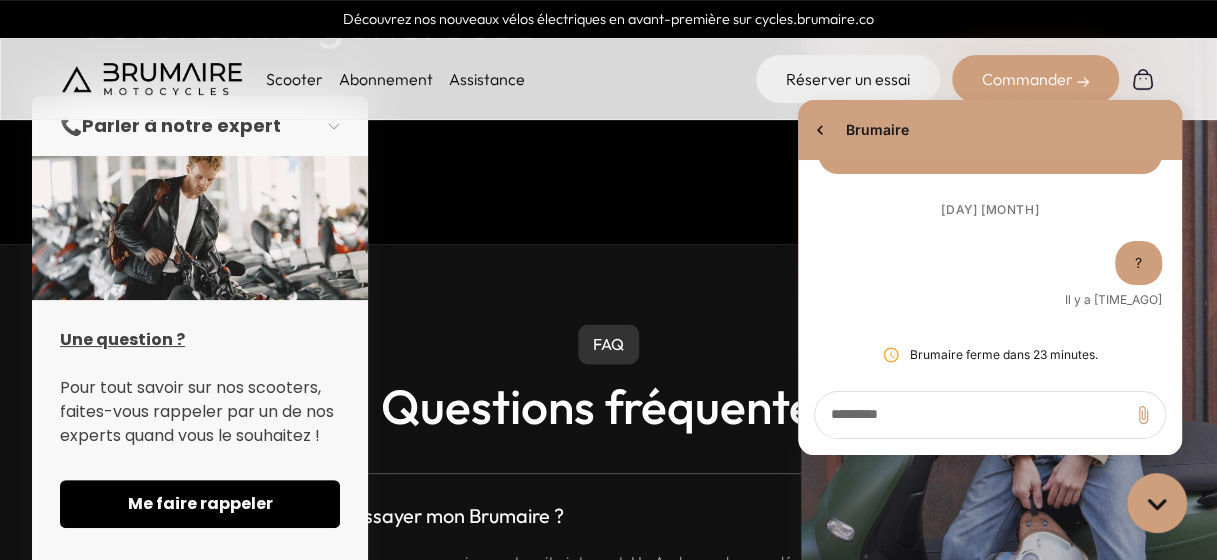 scroll, scrollTop: 5100, scrollLeft: 0, axis: vertical 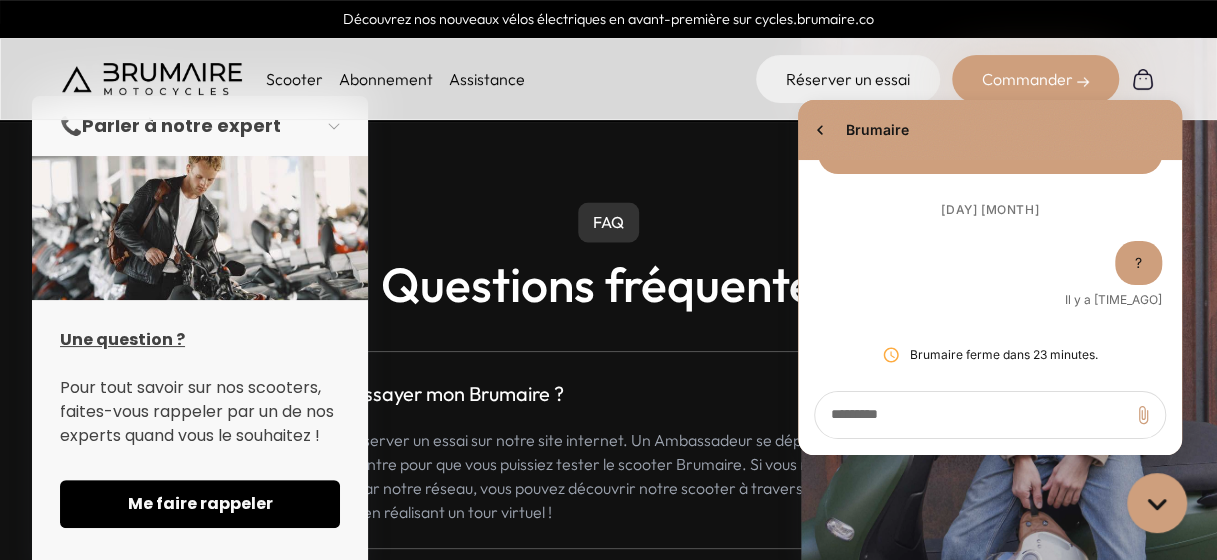 click on "Scooter" at bounding box center (294, 79) 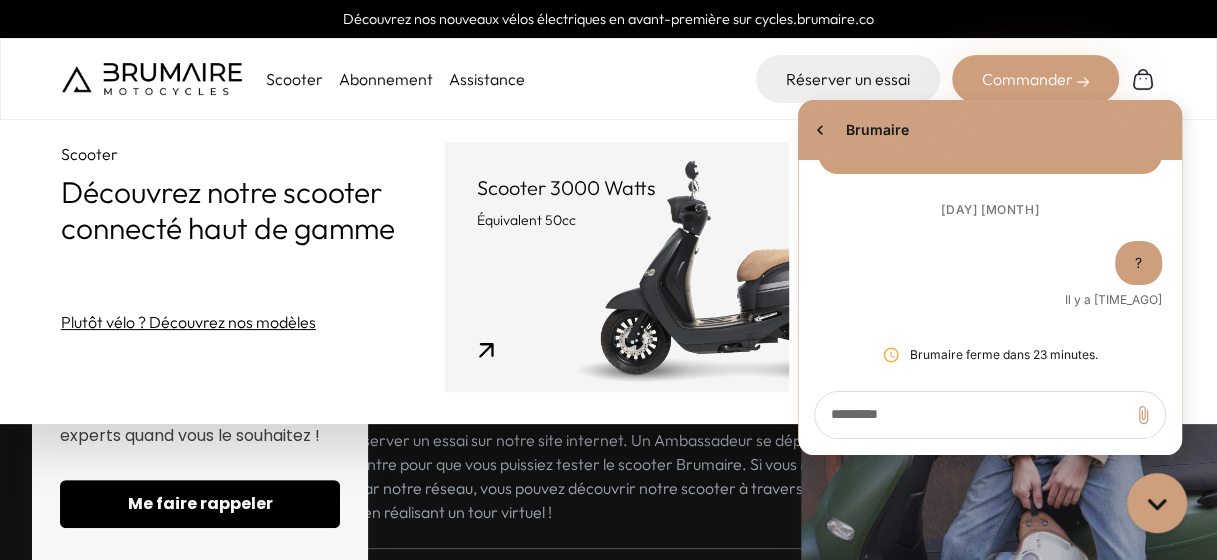 click on "Abonnement" at bounding box center (386, 79) 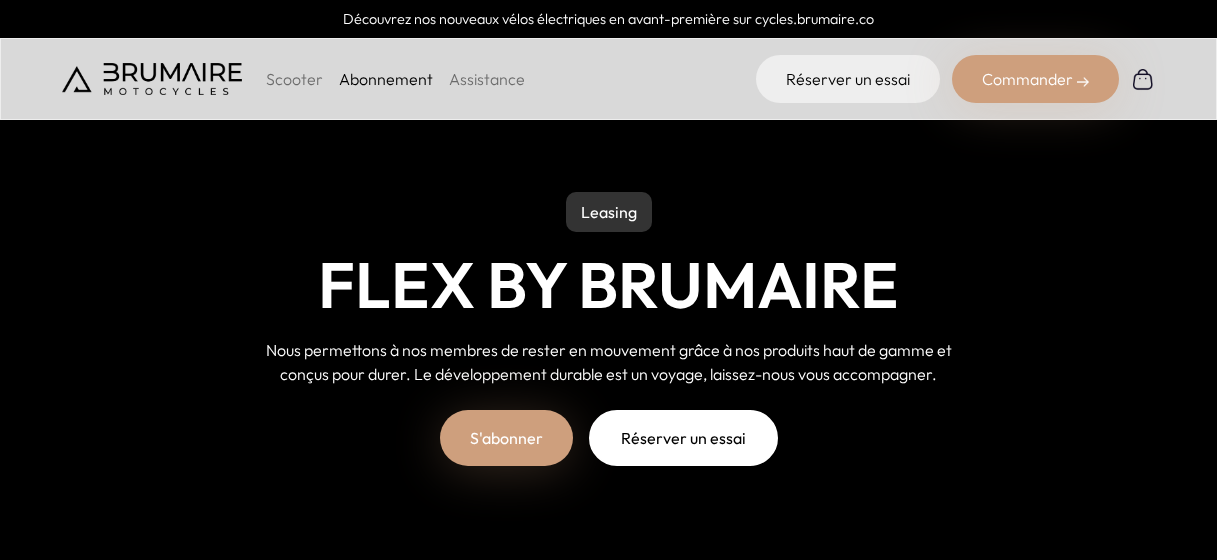 scroll, scrollTop: 0, scrollLeft: 0, axis: both 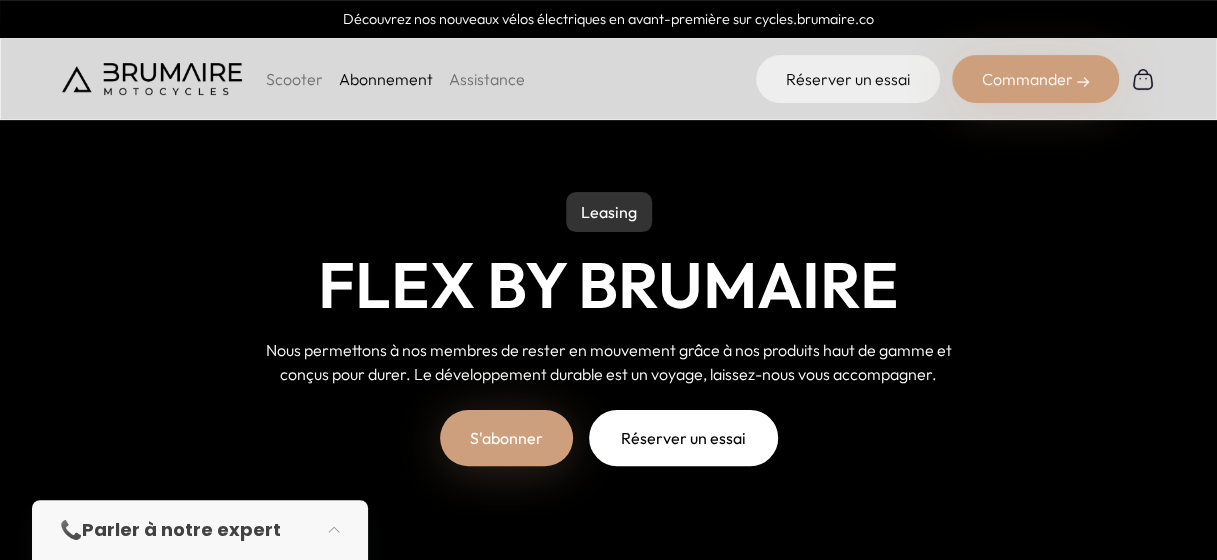 click on "Scooter" at bounding box center [294, 79] 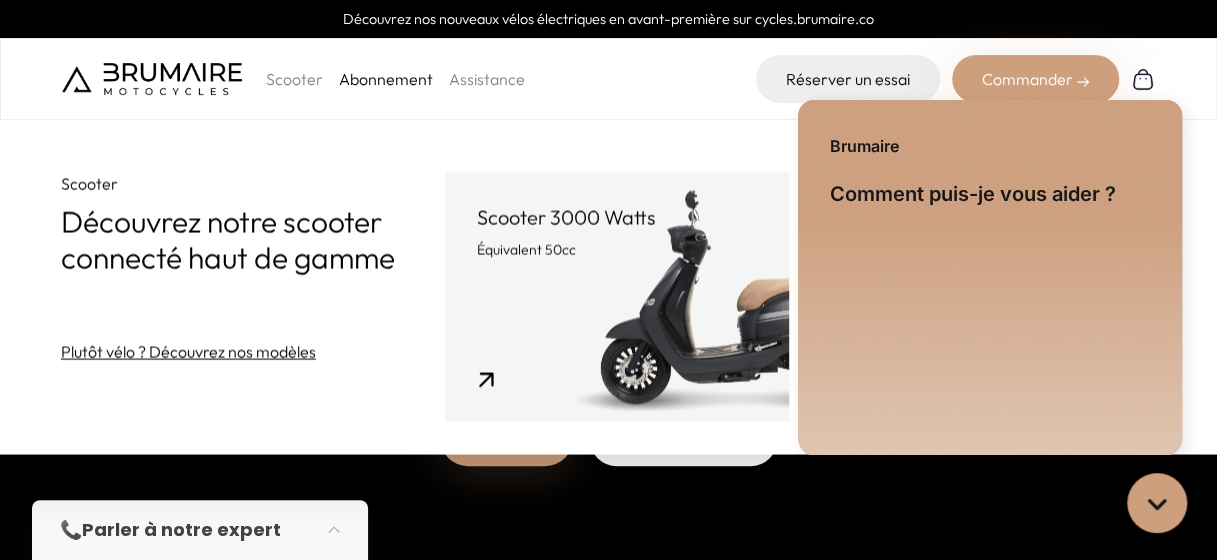 scroll, scrollTop: 0, scrollLeft: 0, axis: both 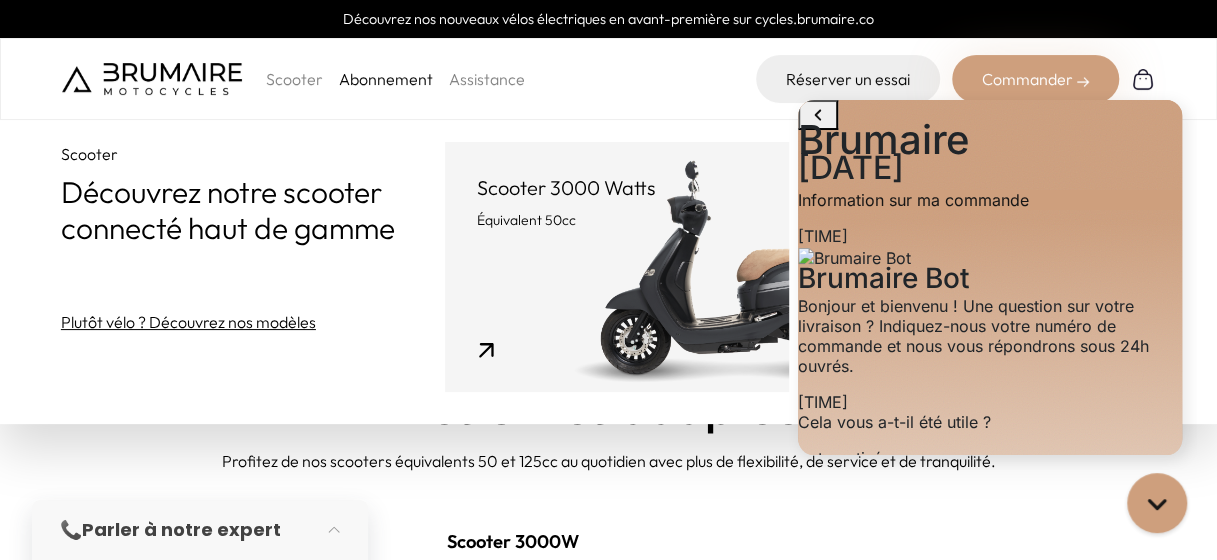 click on "Parler à notre expert" at bounding box center [181, 529] 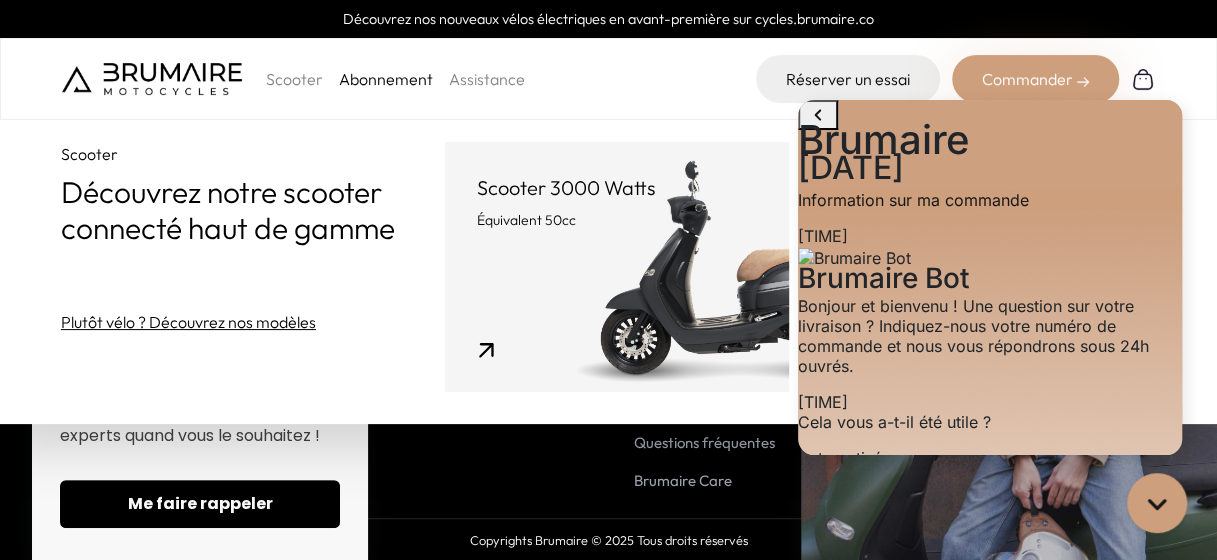 scroll, scrollTop: 3424, scrollLeft: 0, axis: vertical 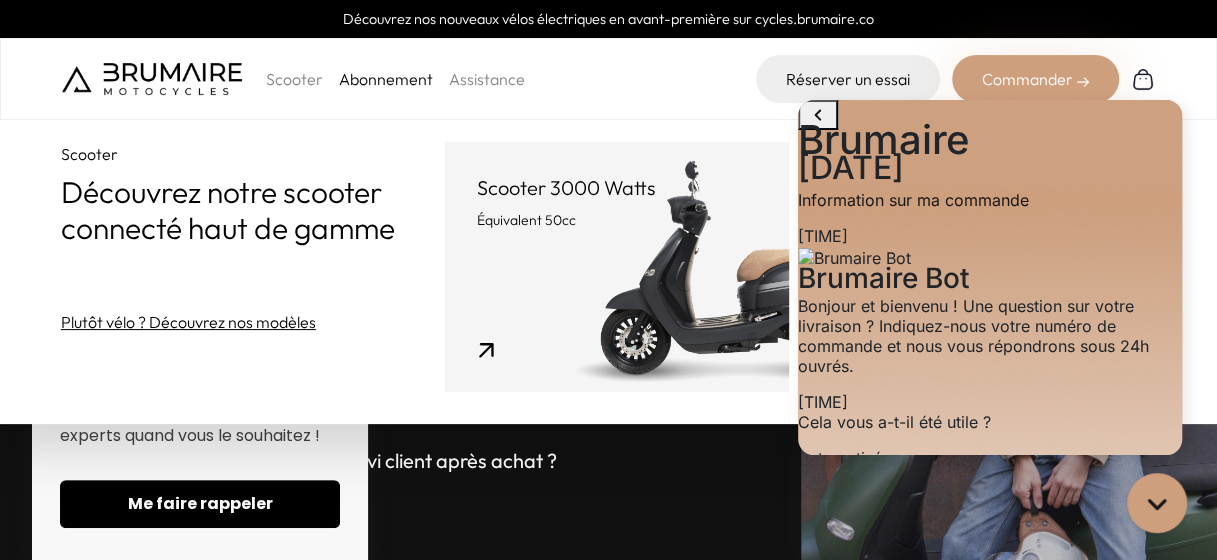 click on "Y a t-il un suivi client après achat ?
+" at bounding box center [609, 461] 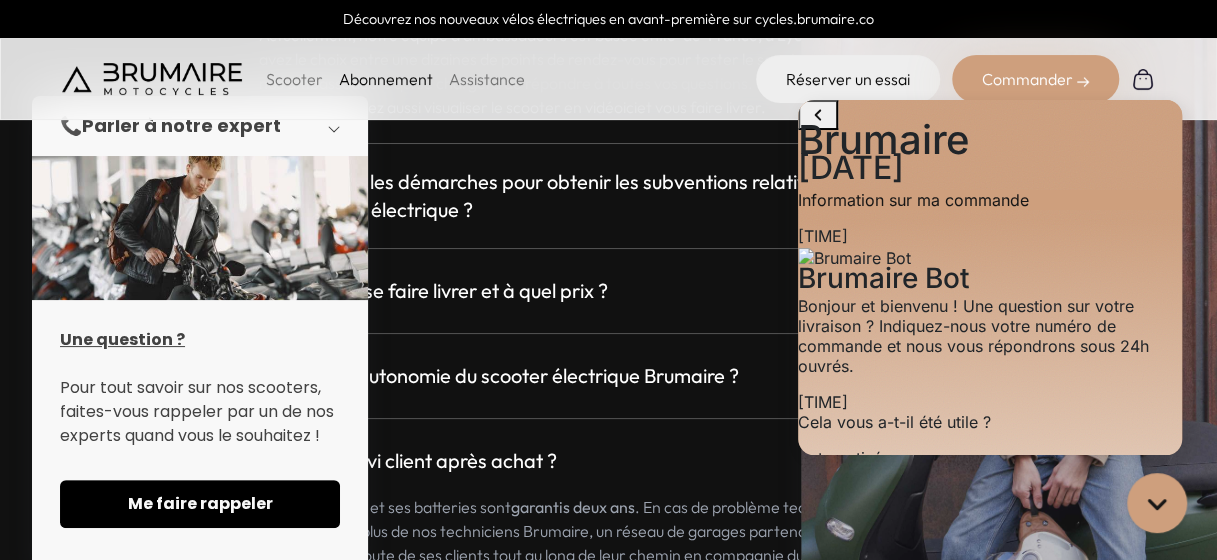 click at bounding box center [340, 126] 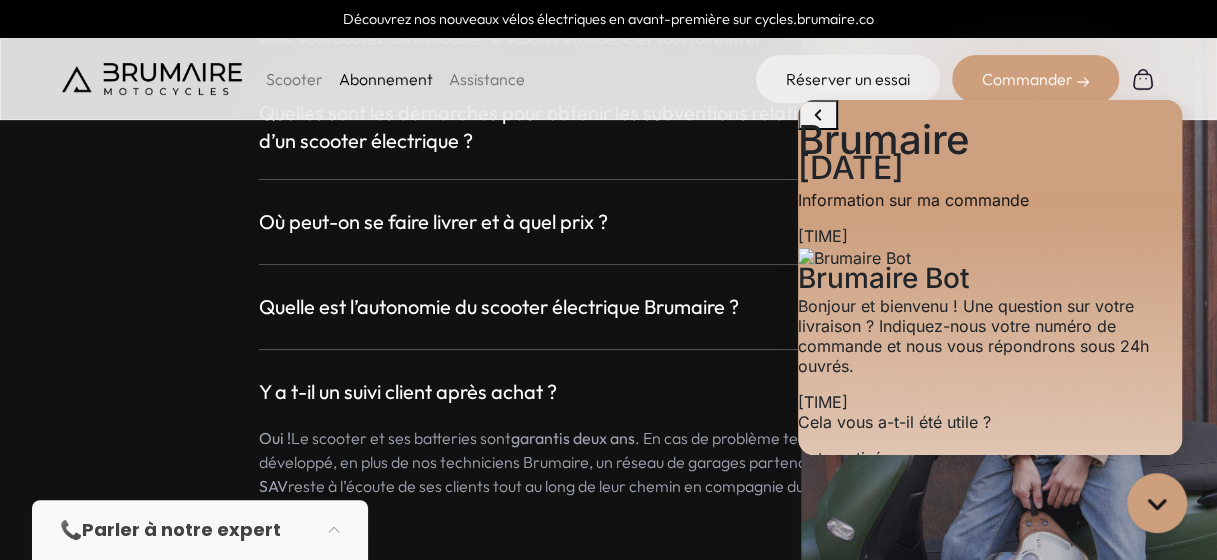scroll, scrollTop: 3624, scrollLeft: 0, axis: vertical 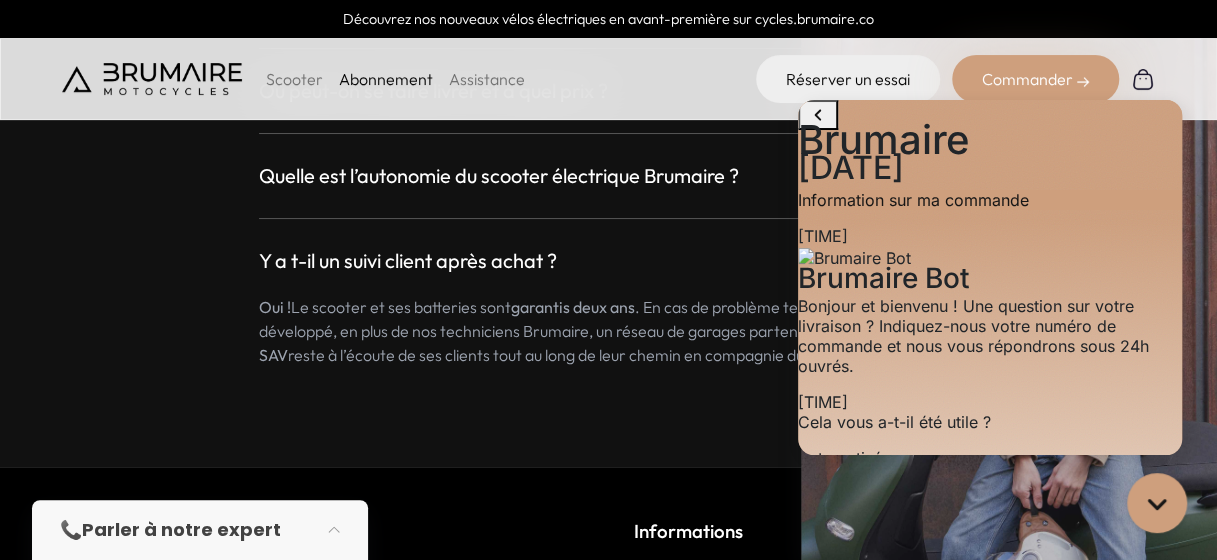click 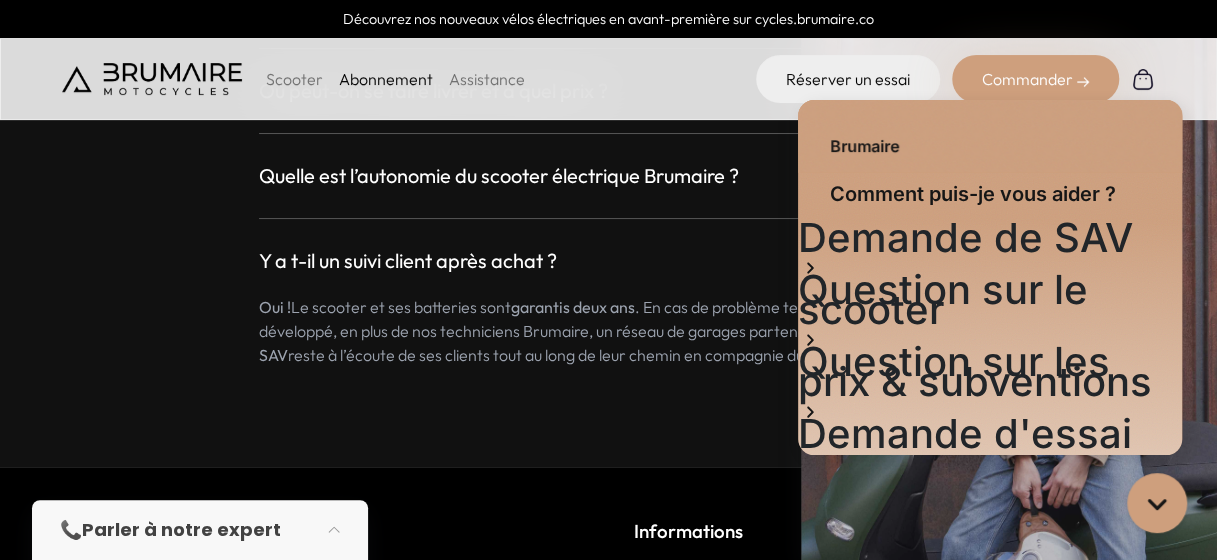 scroll, scrollTop: 100, scrollLeft: 0, axis: vertical 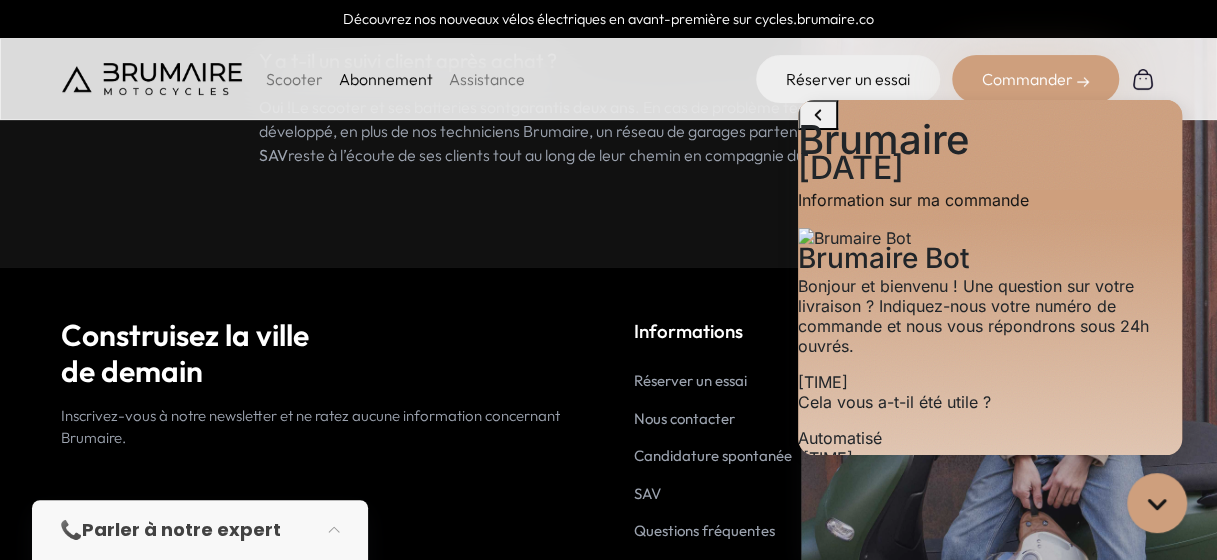 click on "[NUMBER] [MONTH]" at bounding box center [990, 168] 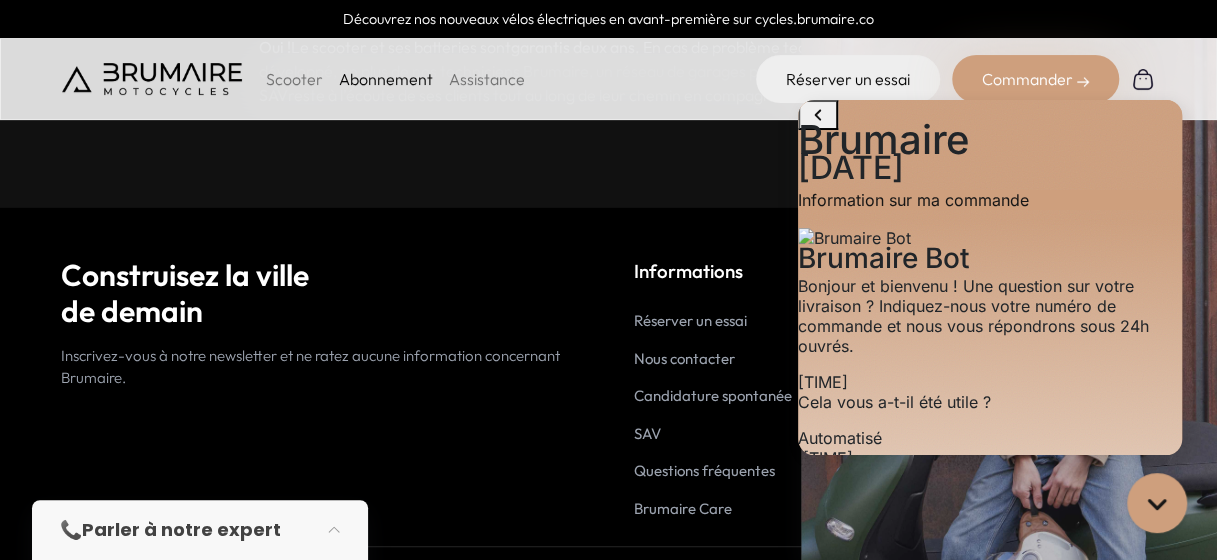 scroll, scrollTop: 228, scrollLeft: 0, axis: vertical 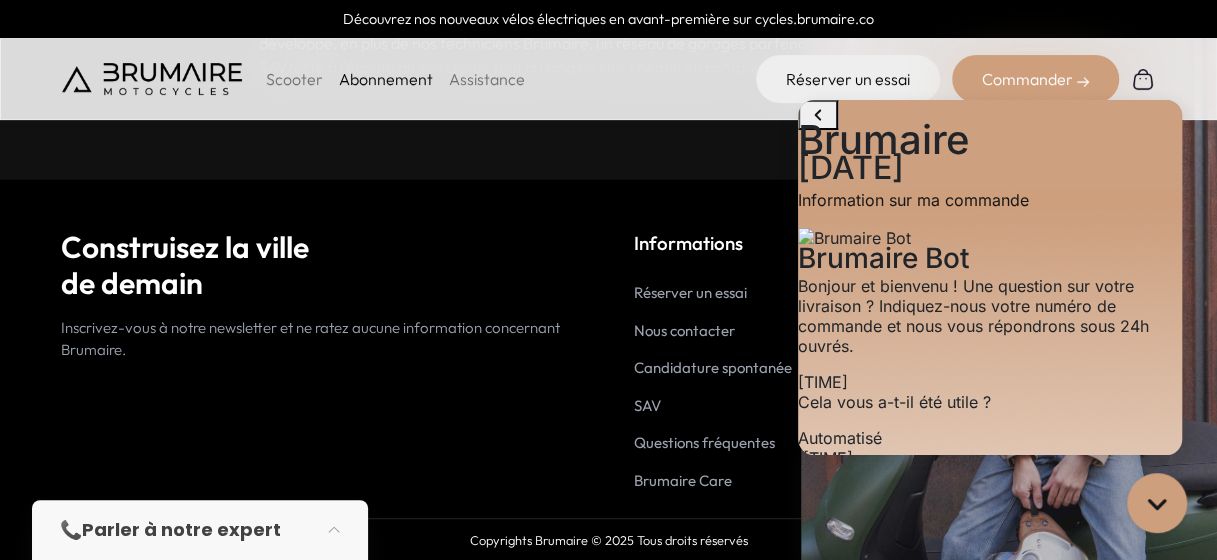 click on "Non, j'ai besoin d'aide" at bounding box center (984, 481) 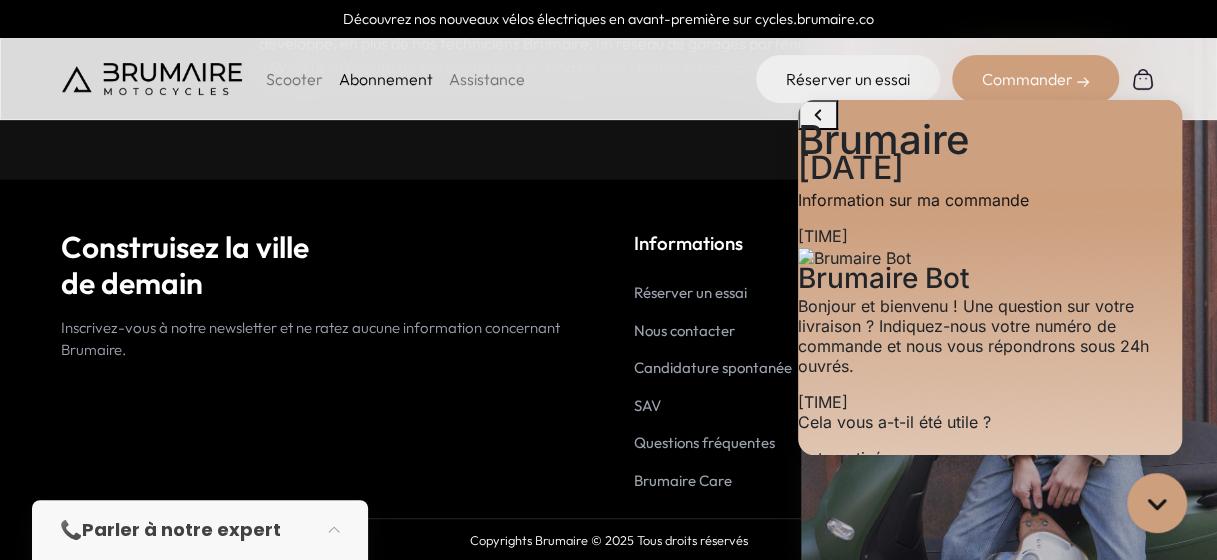 scroll, scrollTop: 1378, scrollLeft: 0, axis: vertical 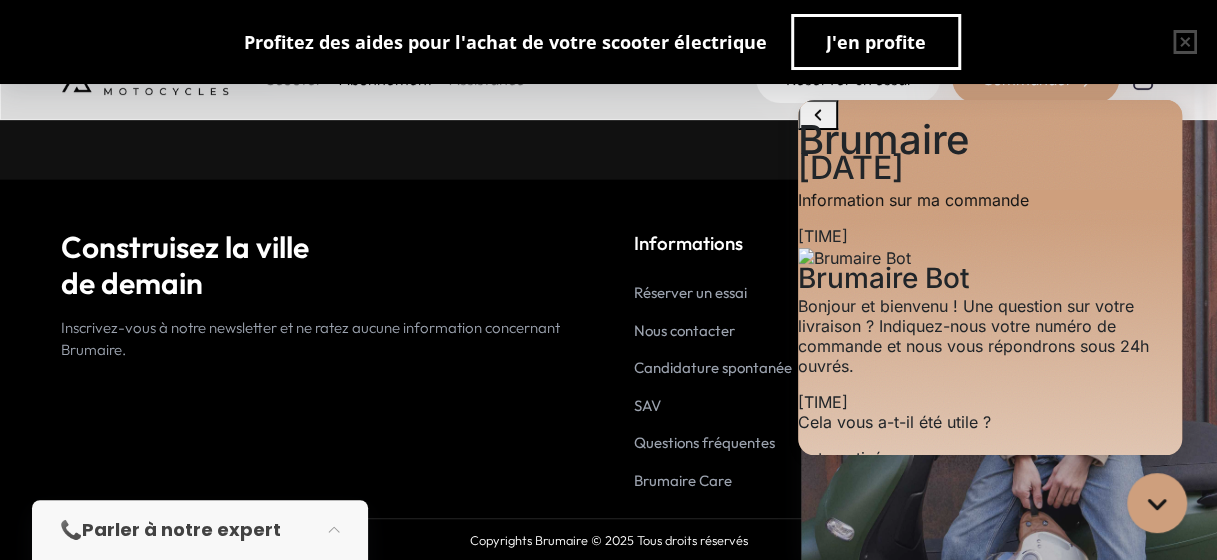 type on "**********" 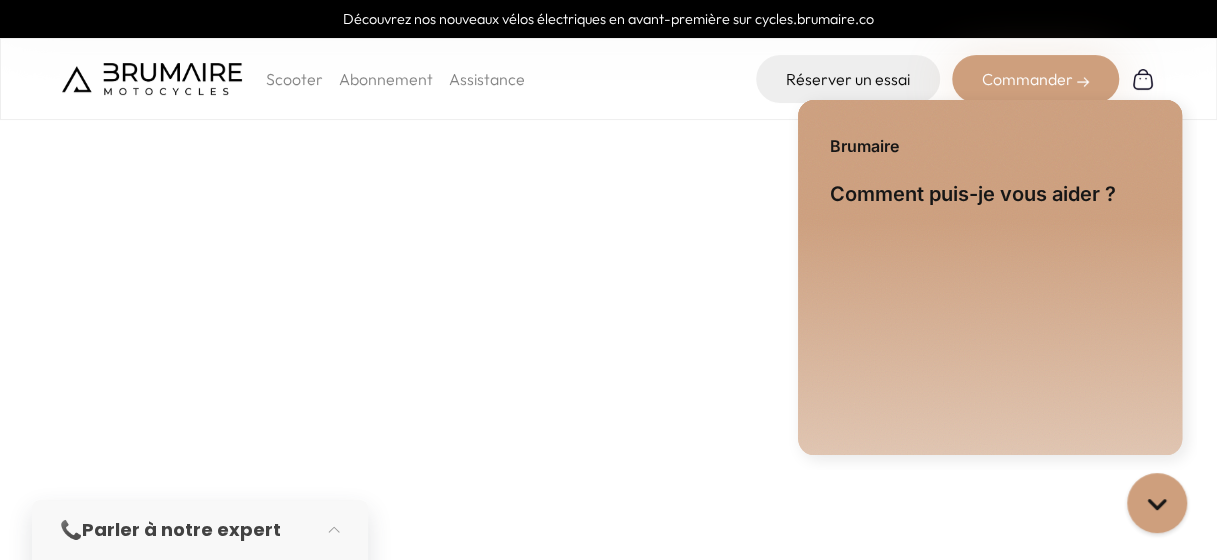 scroll, scrollTop: 0, scrollLeft: 0, axis: both 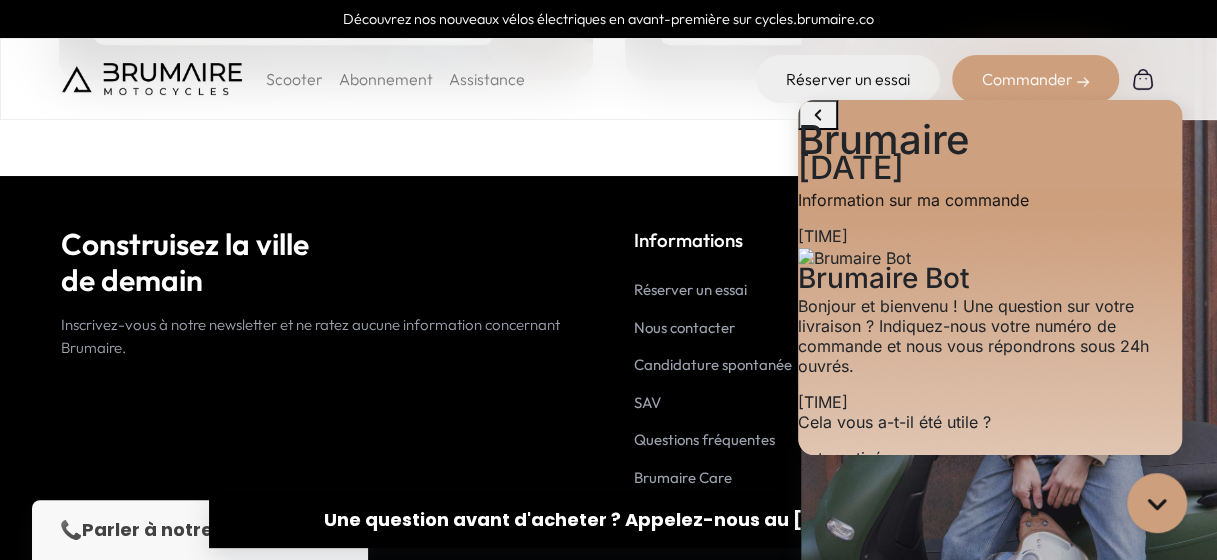 click on "Nous contacter" at bounding box center (684, 327) 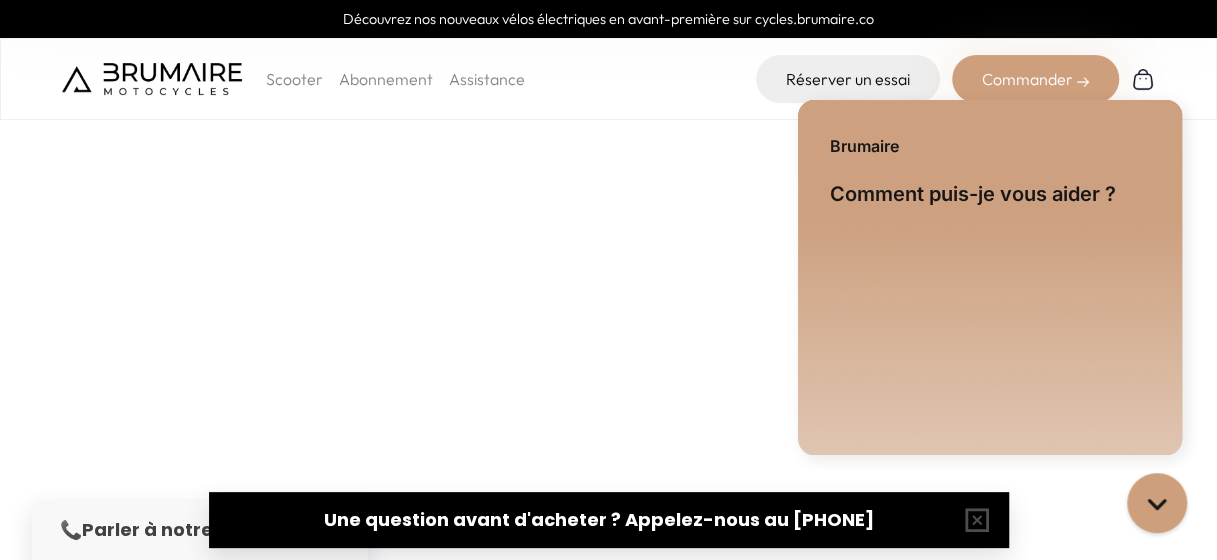 scroll, scrollTop: 0, scrollLeft: 0, axis: both 